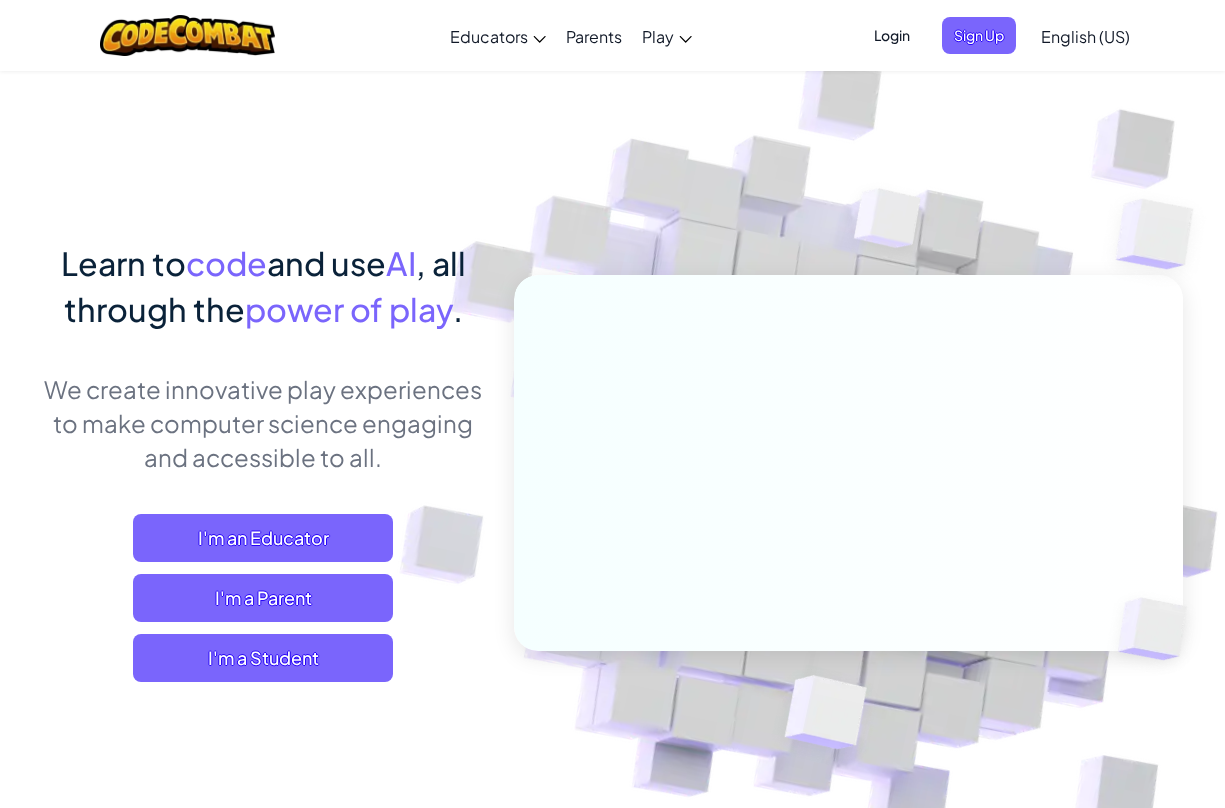 scroll, scrollTop: 0, scrollLeft: 0, axis: both 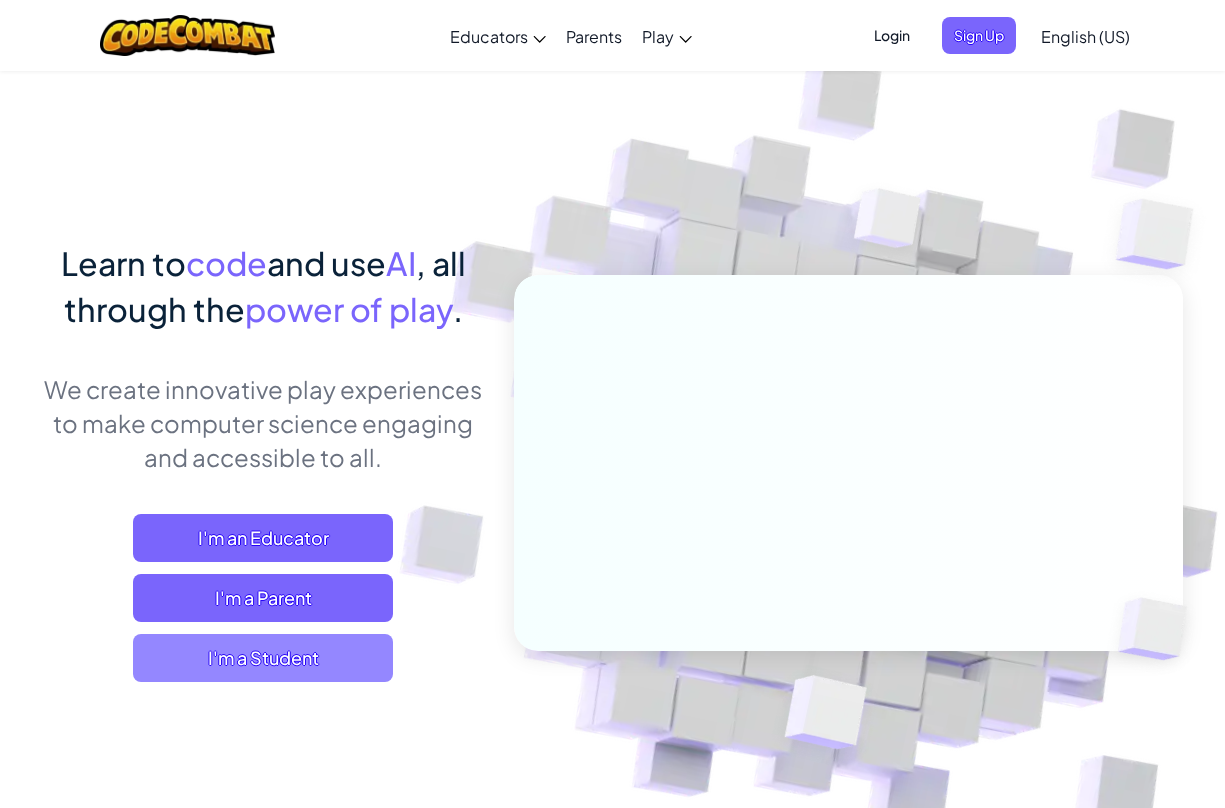 click on "I'm a Student" at bounding box center (263, 658) 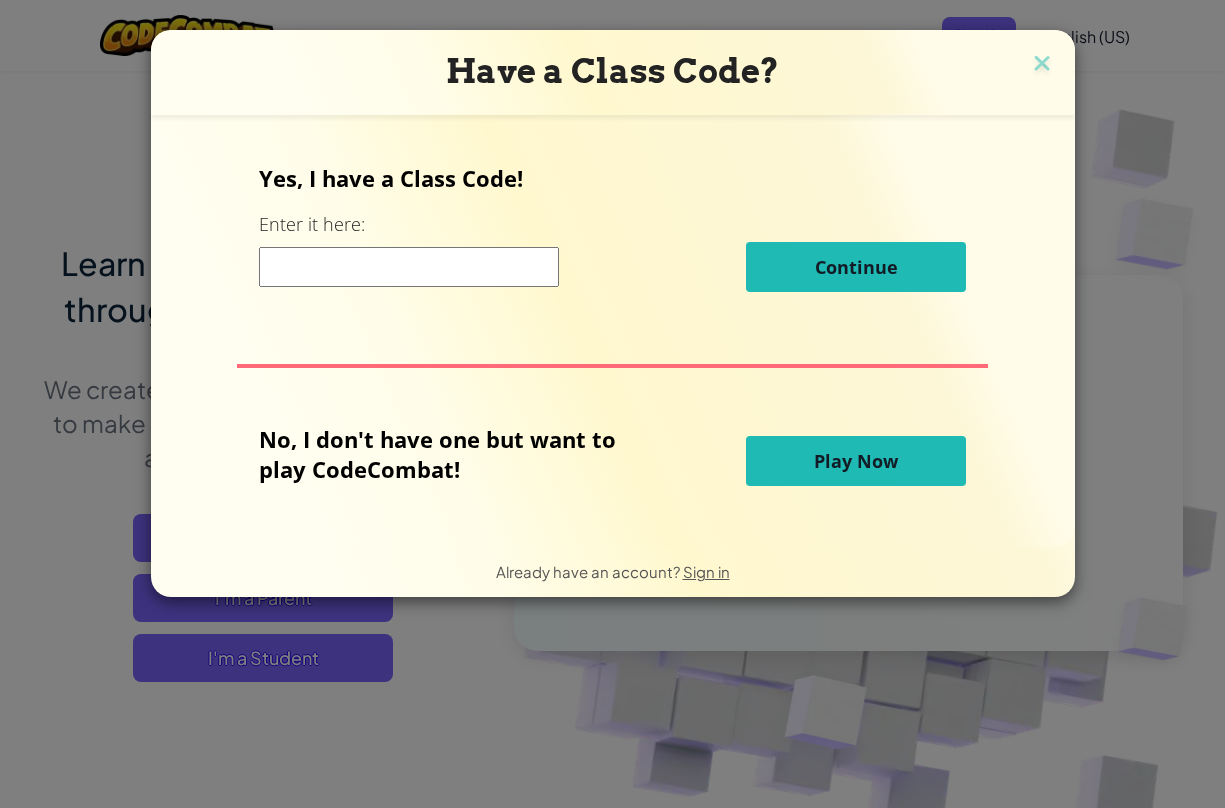 click on "Play Now" at bounding box center (856, 461) 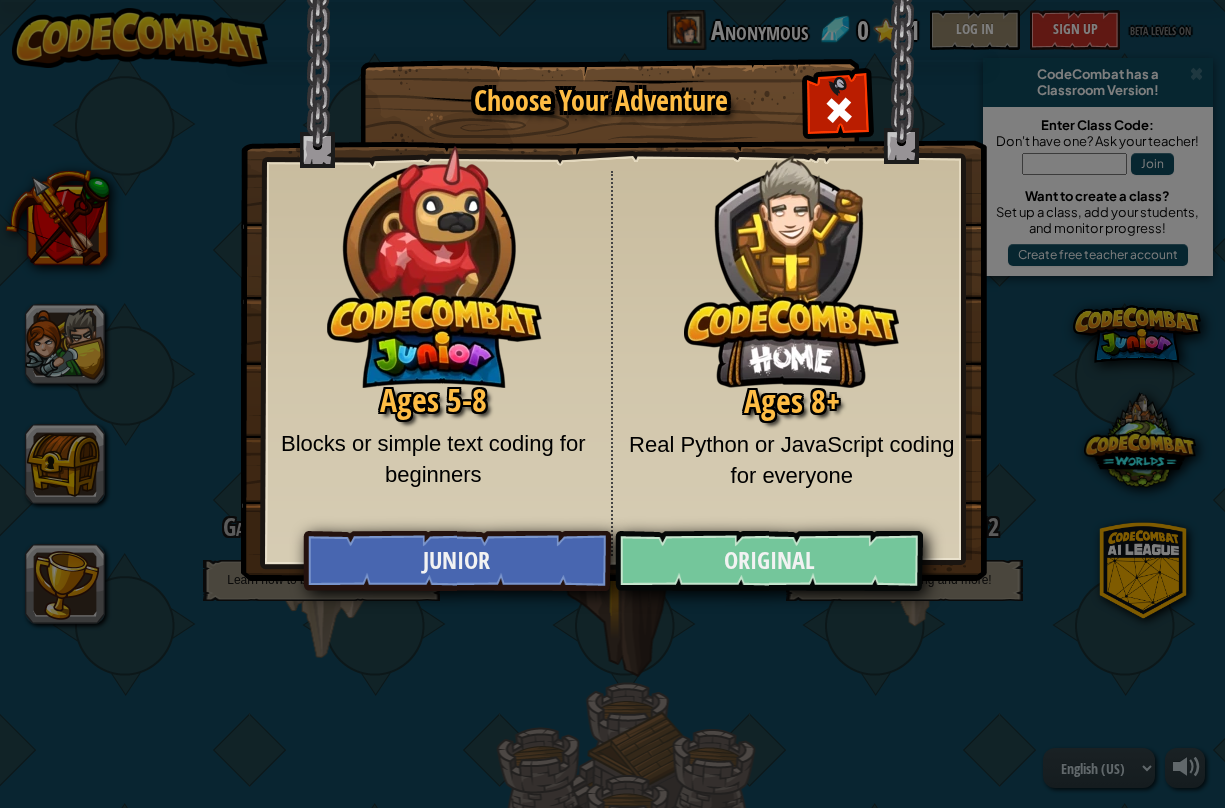 click on "Original" at bounding box center (769, 561) 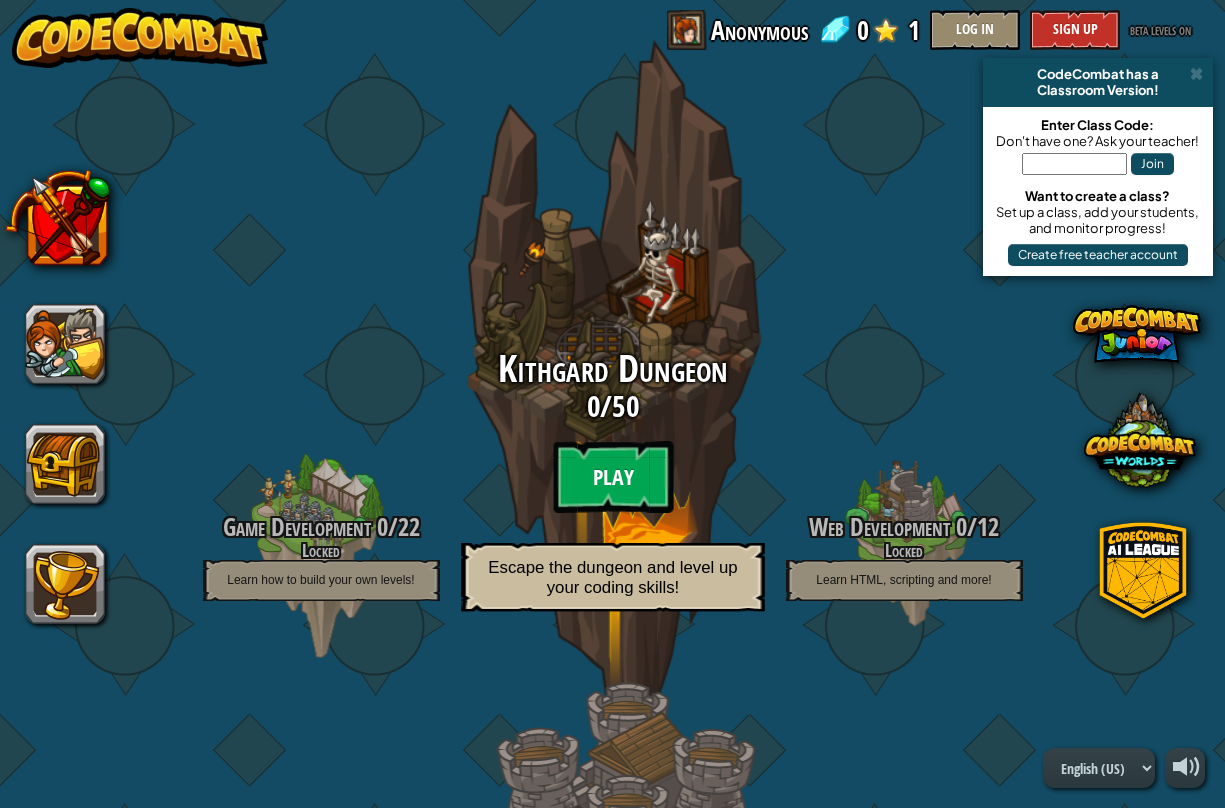 click on "Play" at bounding box center [613, 477] 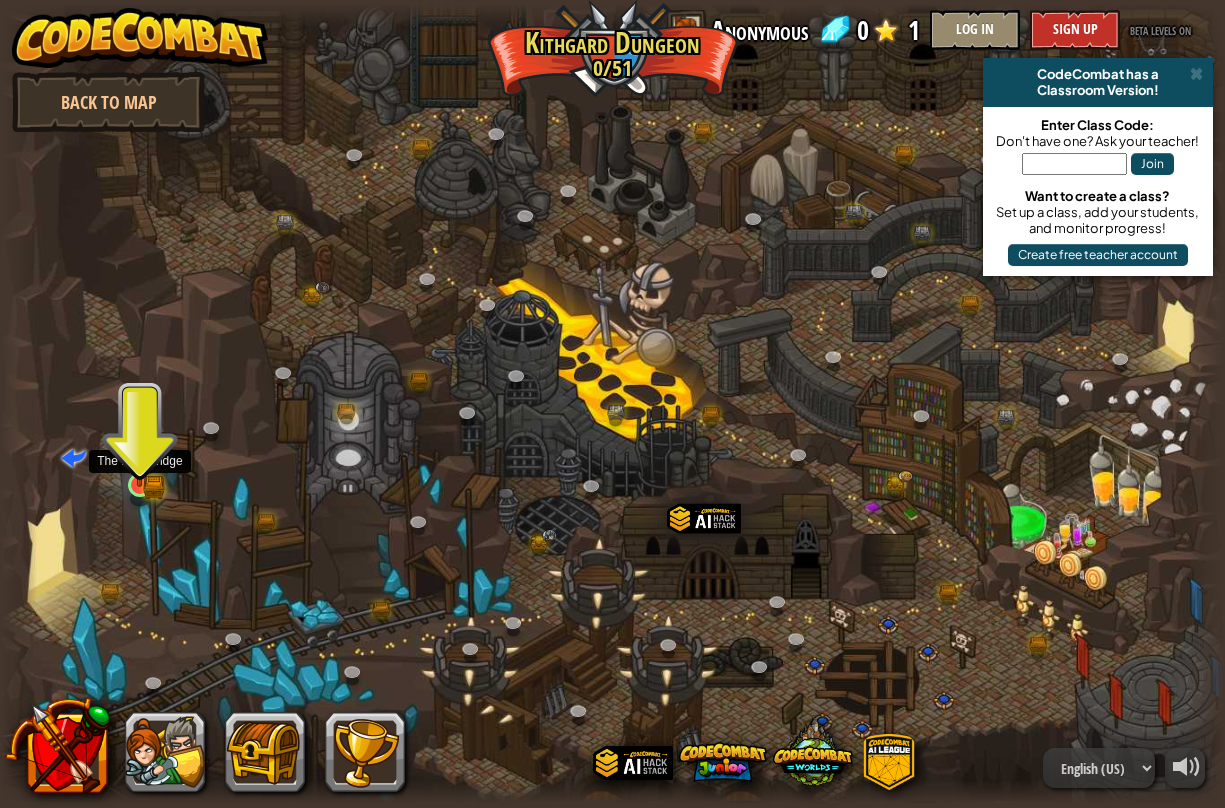 click at bounding box center (140, 453) 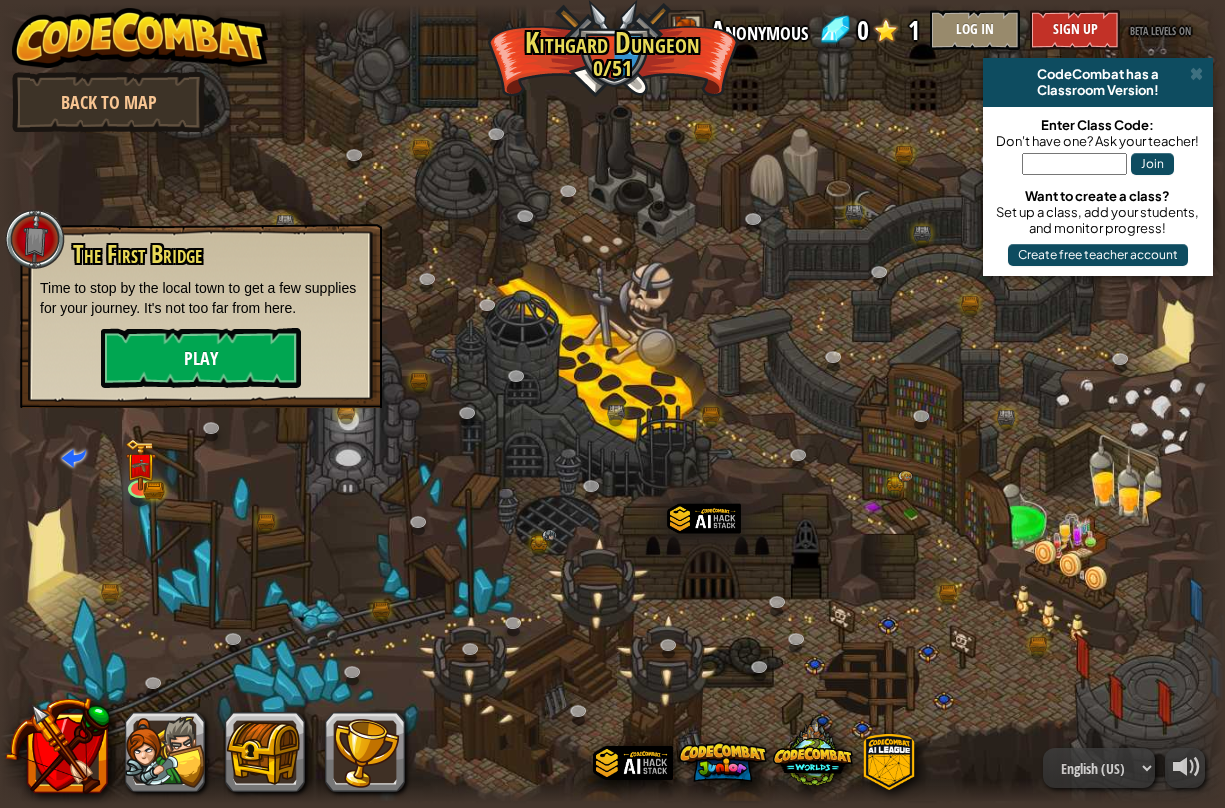 click on "Play" at bounding box center [201, 358] 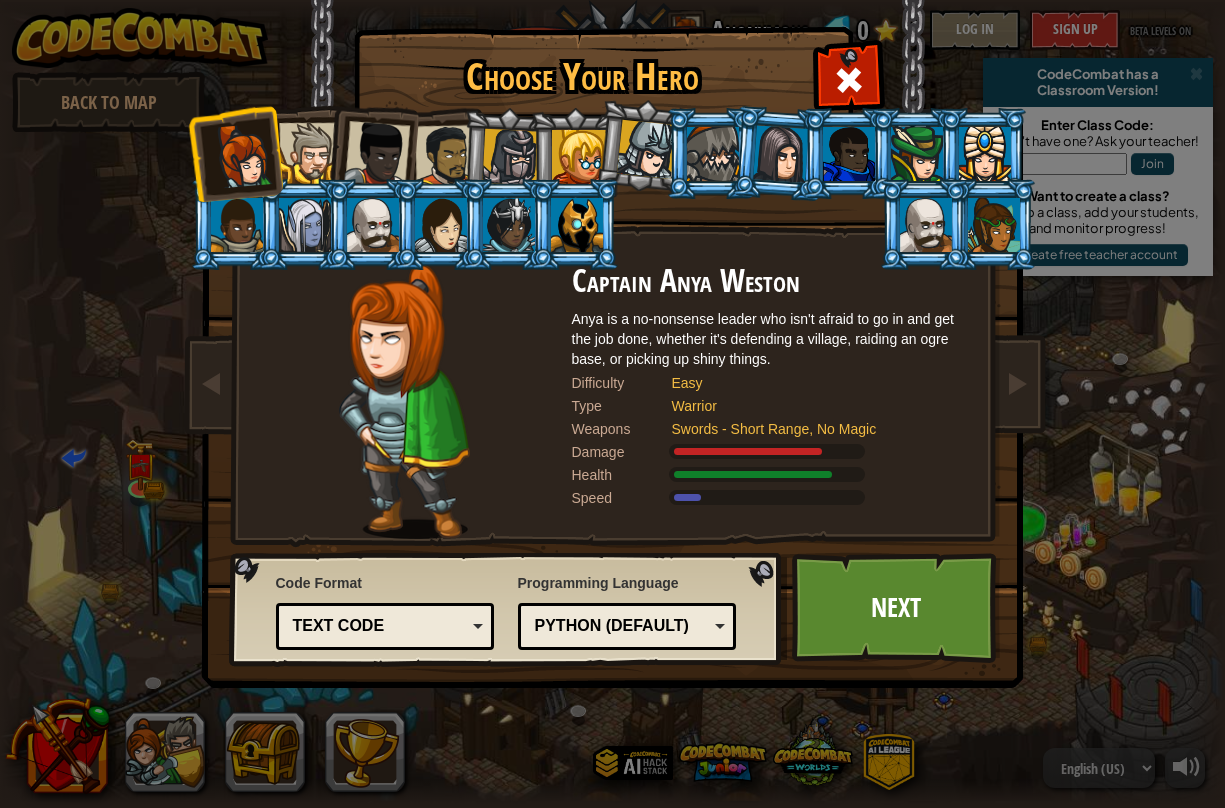 click on "Text code" at bounding box center [379, 626] 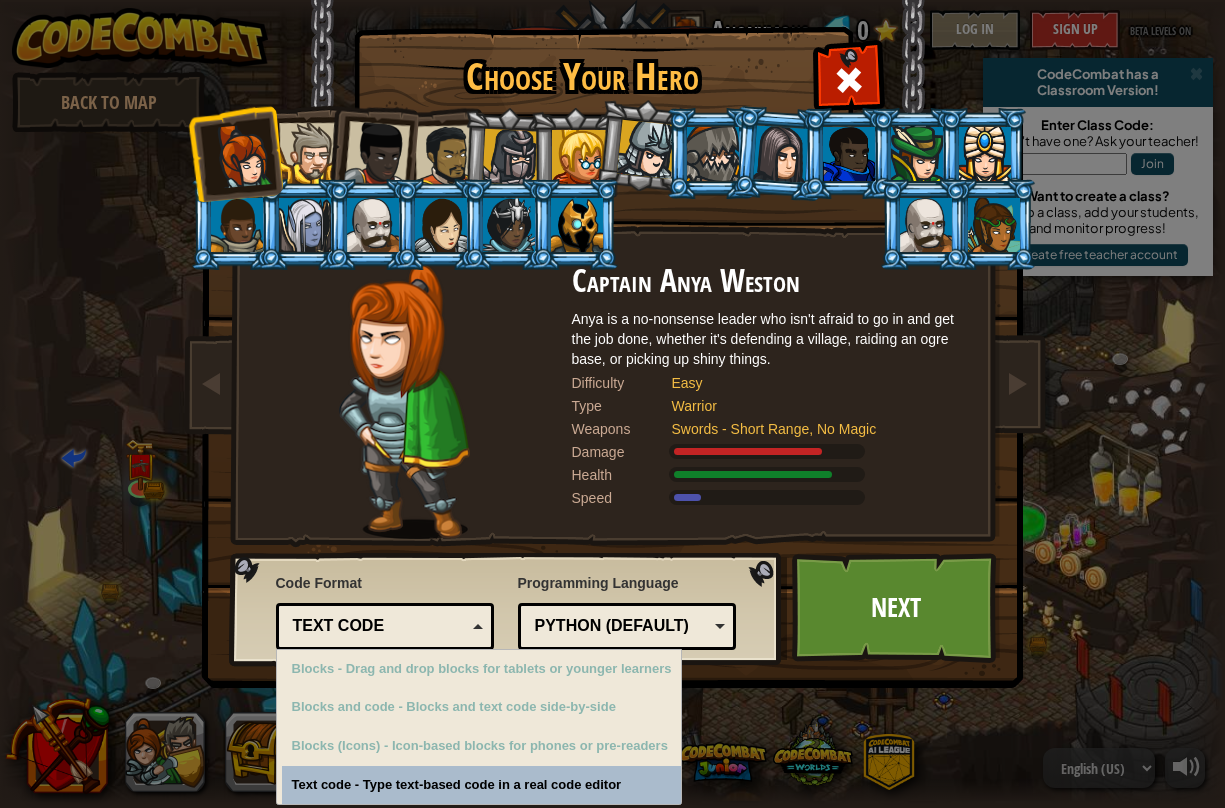 click on "Python (Default)" at bounding box center [621, 626] 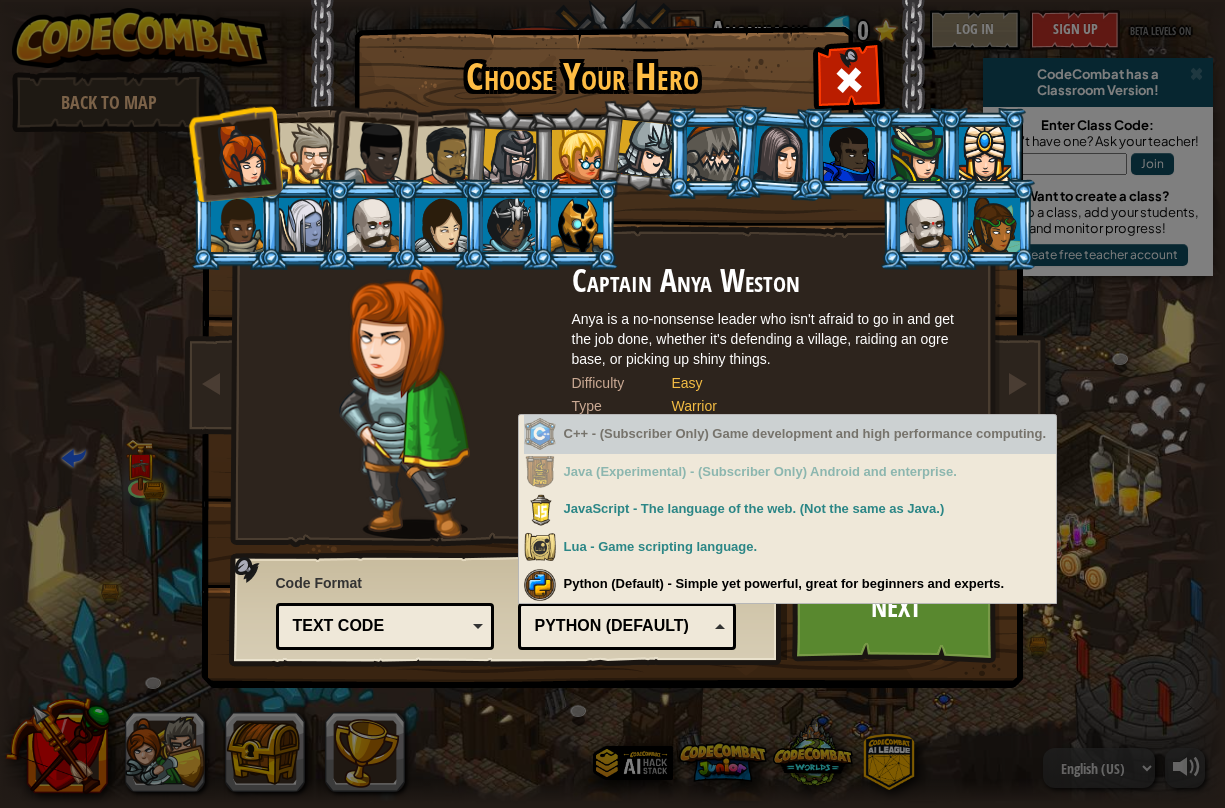 click on "C++ - (Subscriber Only) Game development and high performance computing." at bounding box center (790, 434) 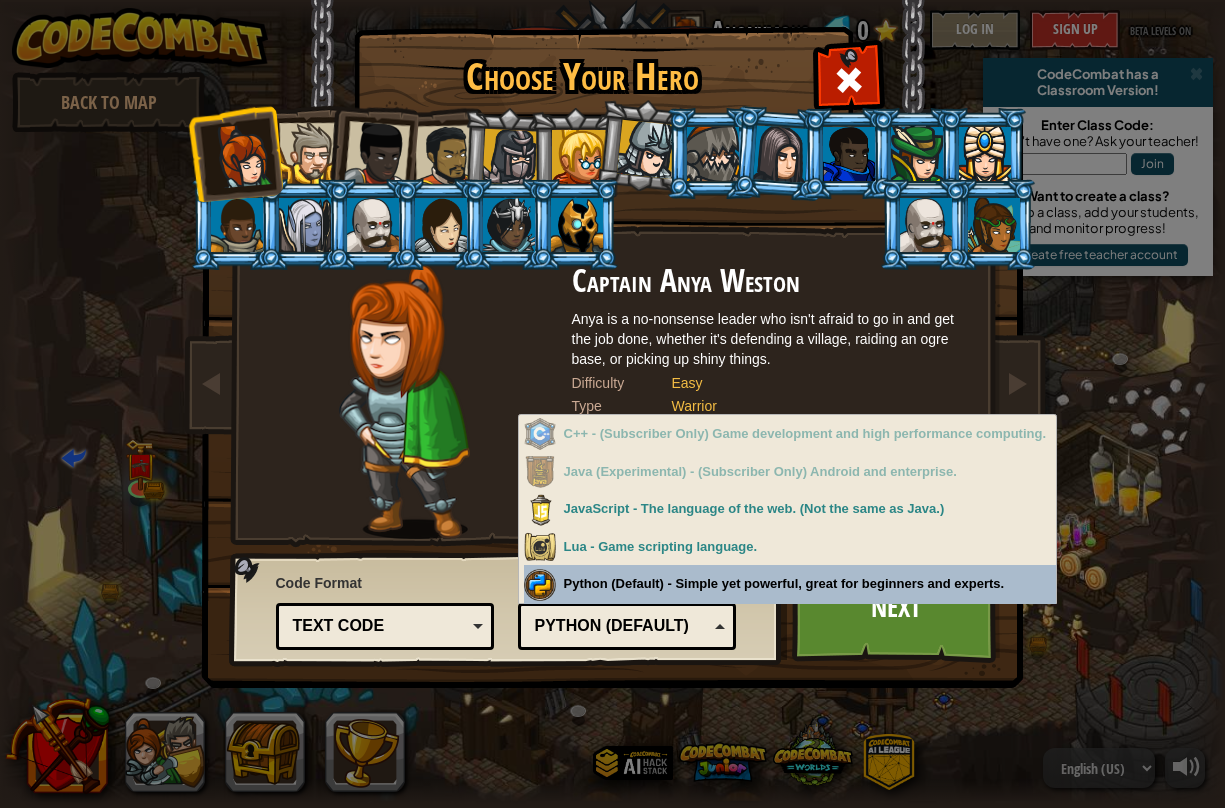 click at bounding box center [617, 330] 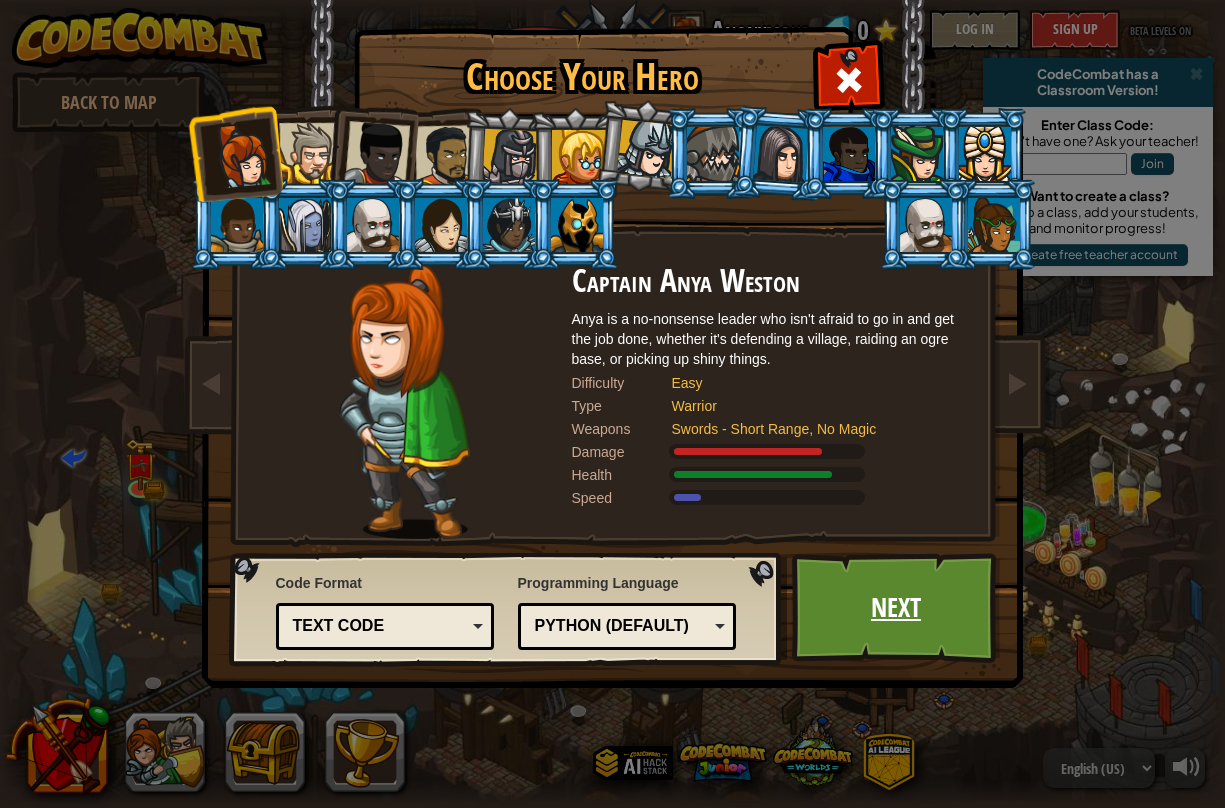 click on "Next" at bounding box center [896, 608] 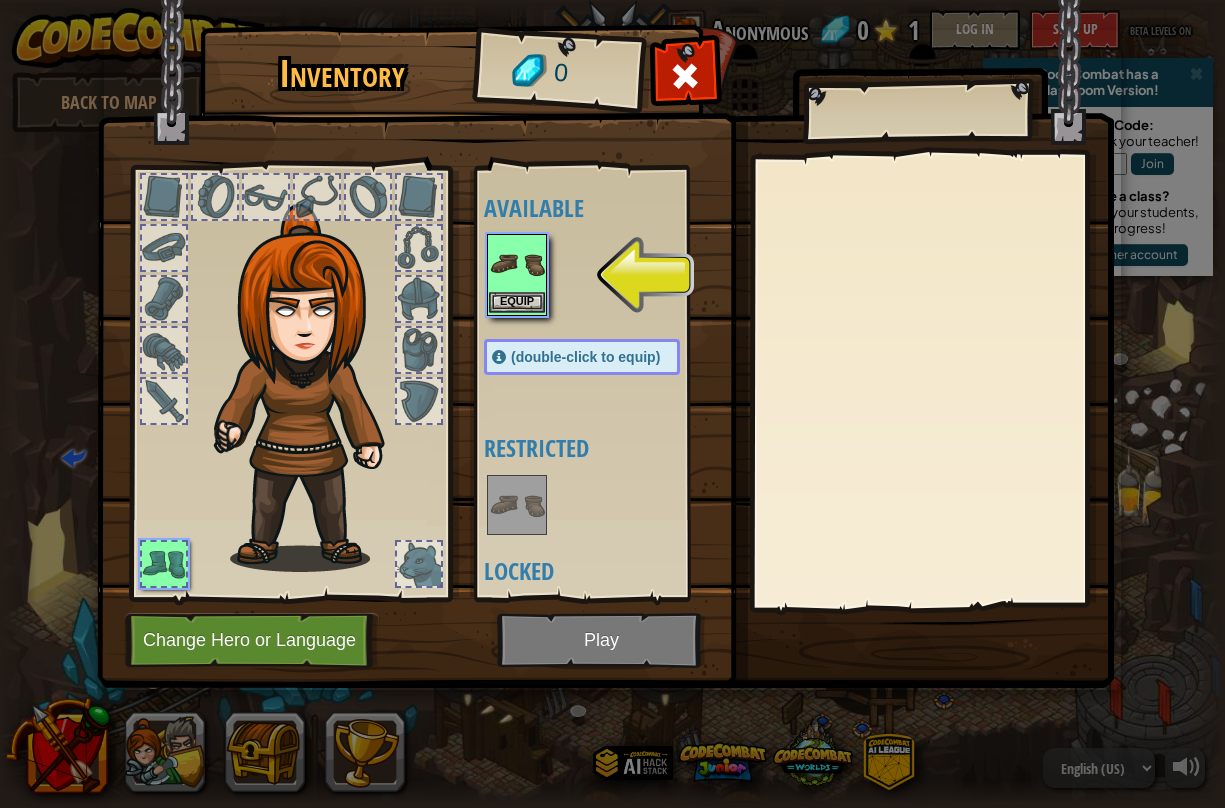 click at bounding box center (517, 264) 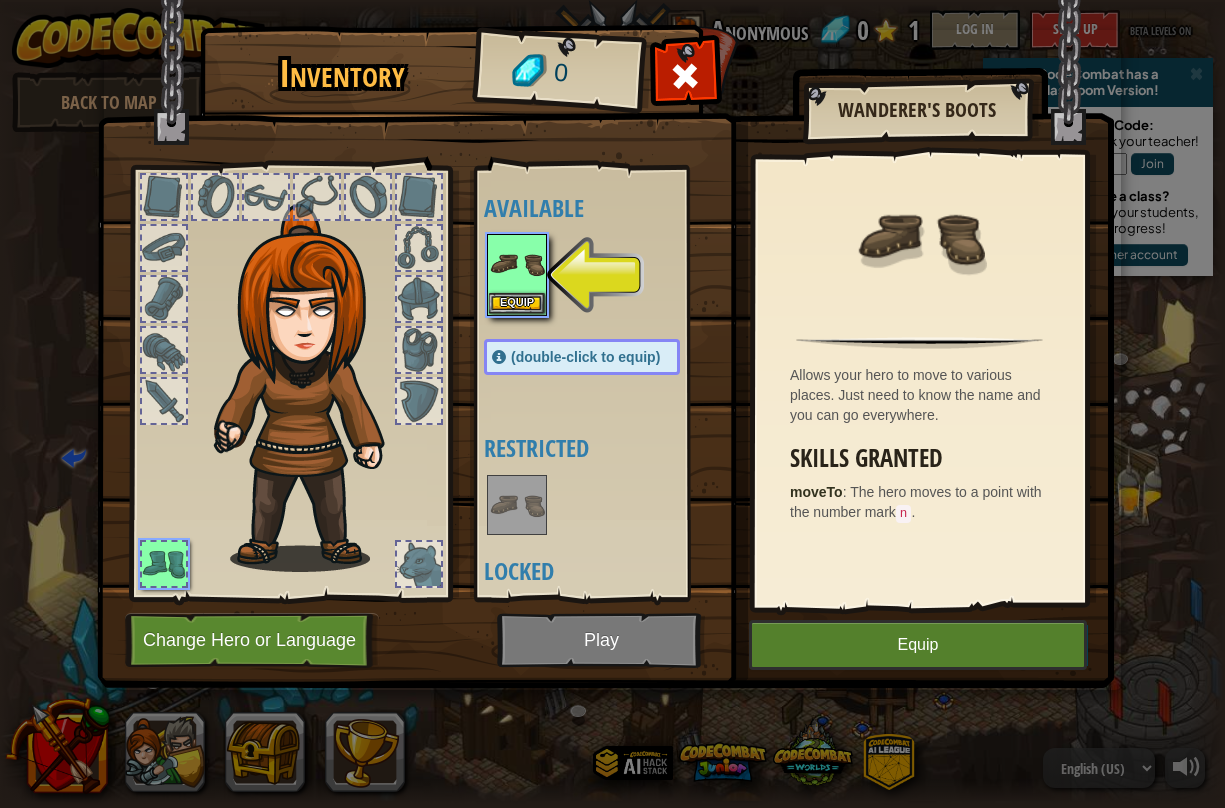 click on "Equip" at bounding box center [918, 645] 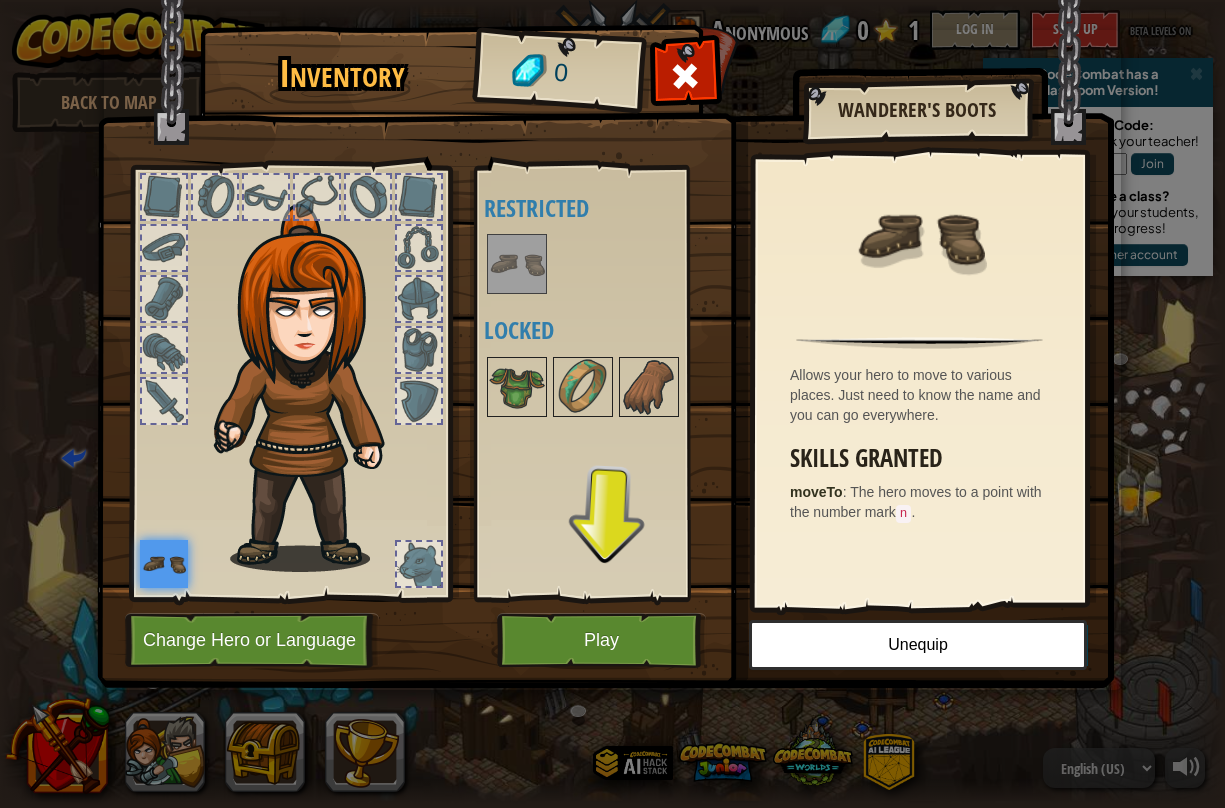 click on "Play" at bounding box center [601, 640] 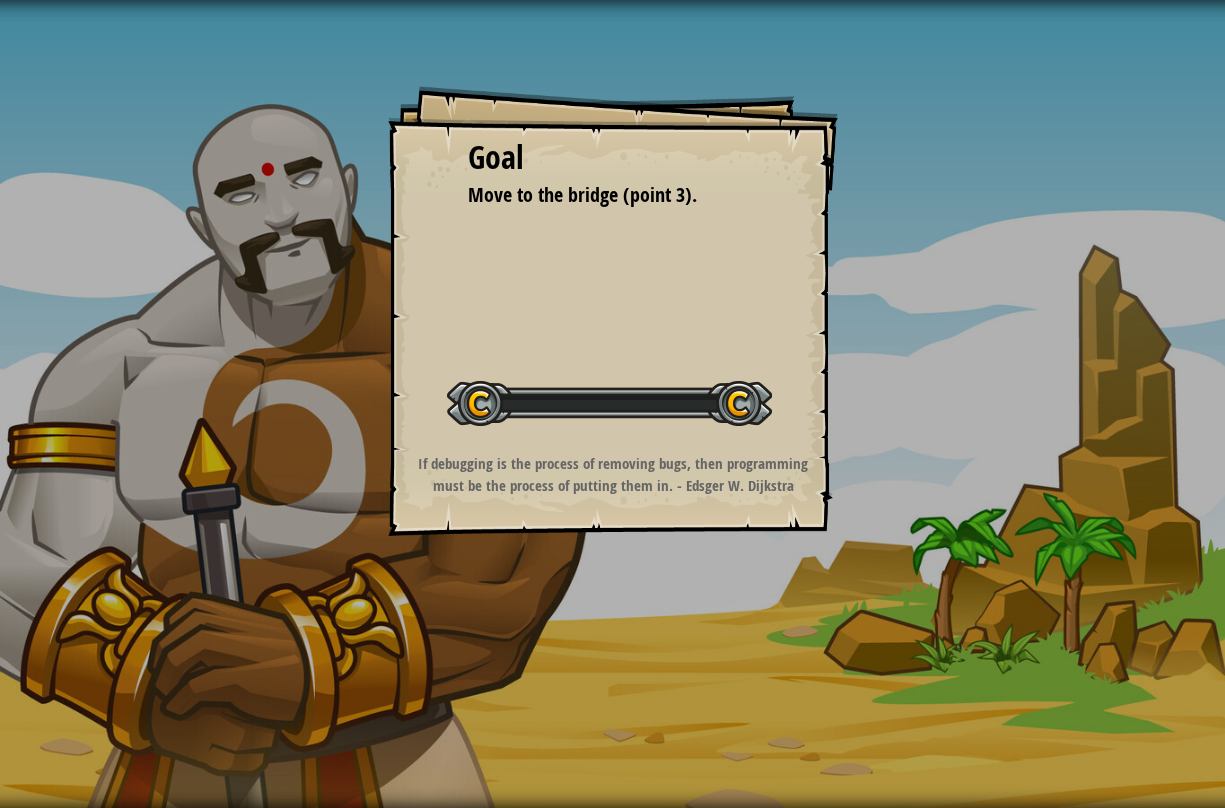 click on "Goal Move to the bridge (point 3). Start Level Error loading from server. Try refreshing the page. You'll need a subscription to play this level. Subscribe You'll need to join a course to play this level. Back to my courses Ask your teacher to assign a license to you so you can continue to play CodeCombat! Back to my courses This level is locked. Back to my courses If debugging is the process of removing bugs, then programming must be the process of putting them in. - [LASTNAME]" at bounding box center [612, 404] 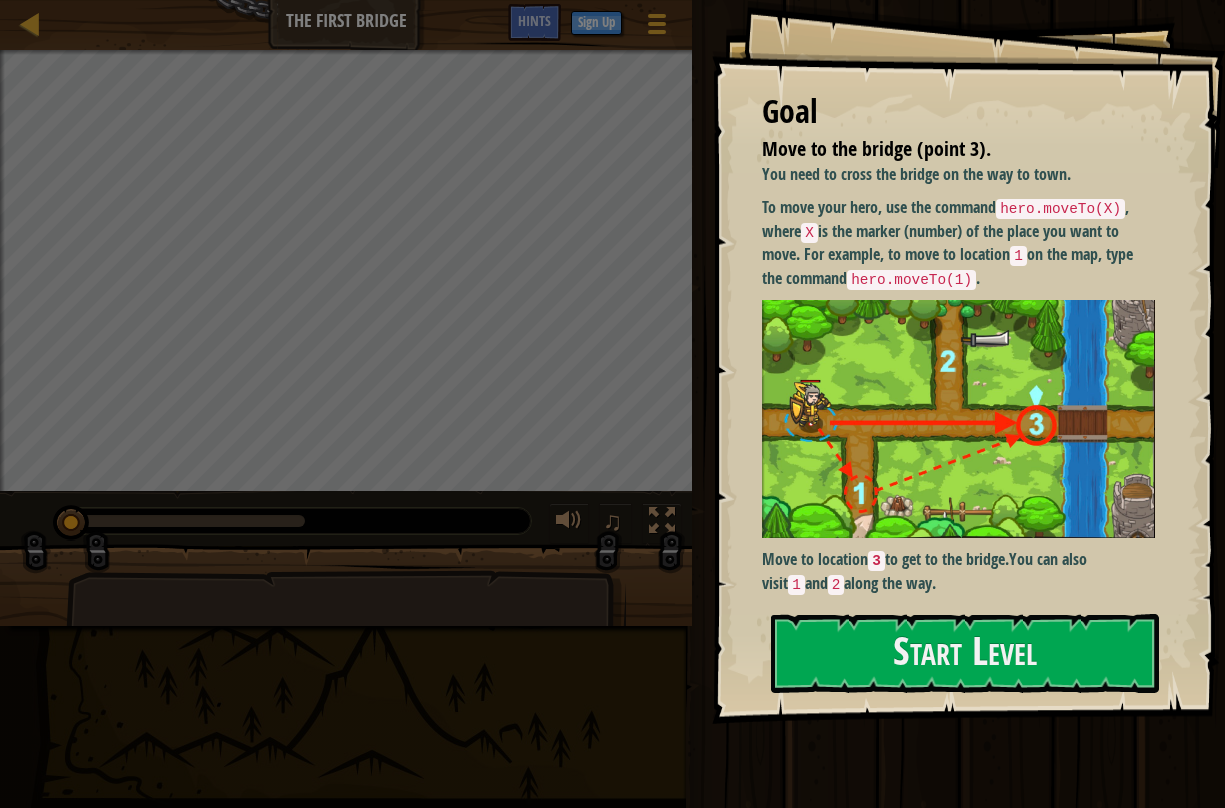 scroll, scrollTop: 0, scrollLeft: 0, axis: both 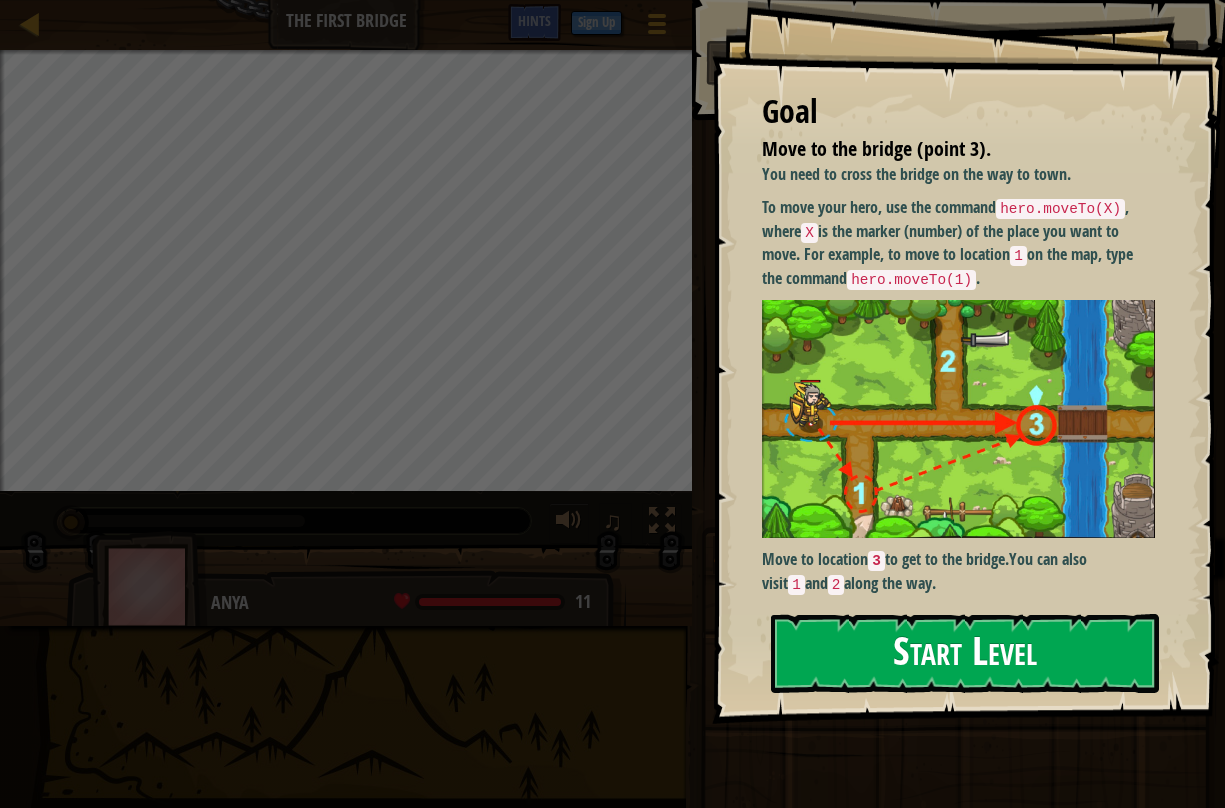 click on "Start Level" at bounding box center (965, 653) 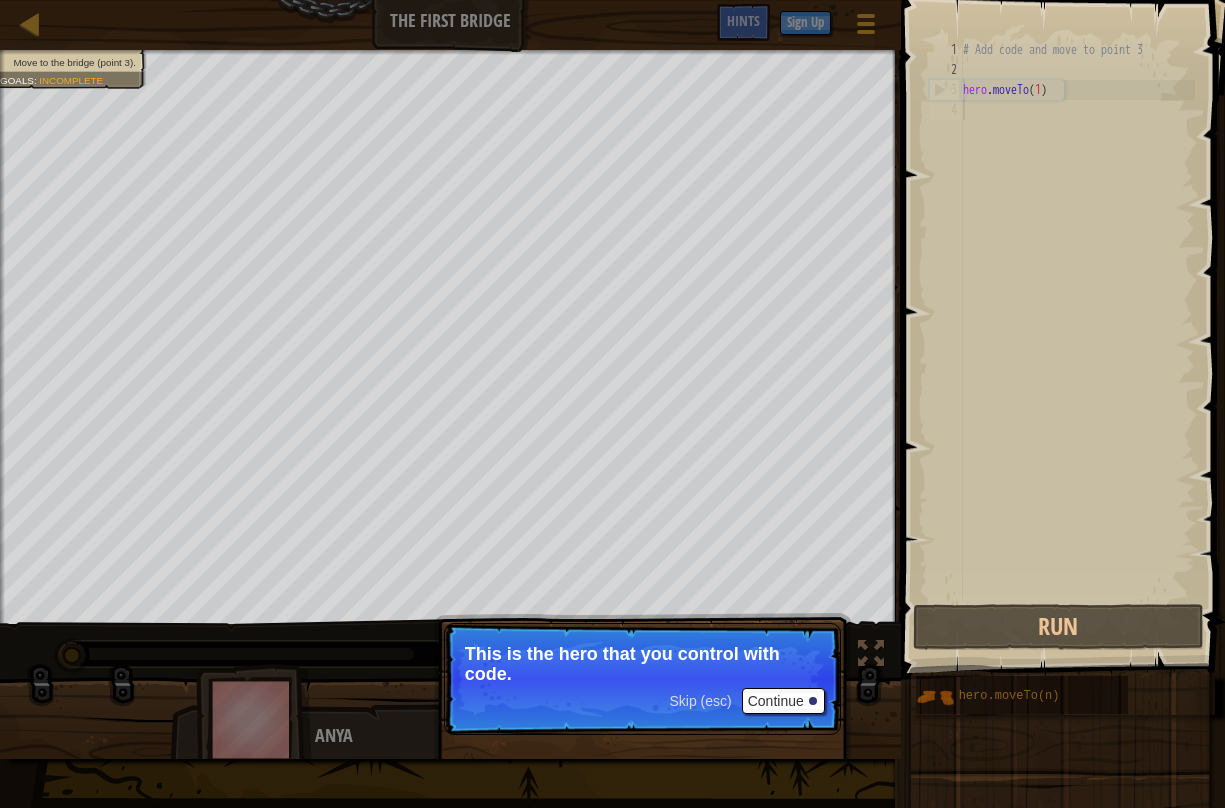 click on "Continue" at bounding box center (783, 701) 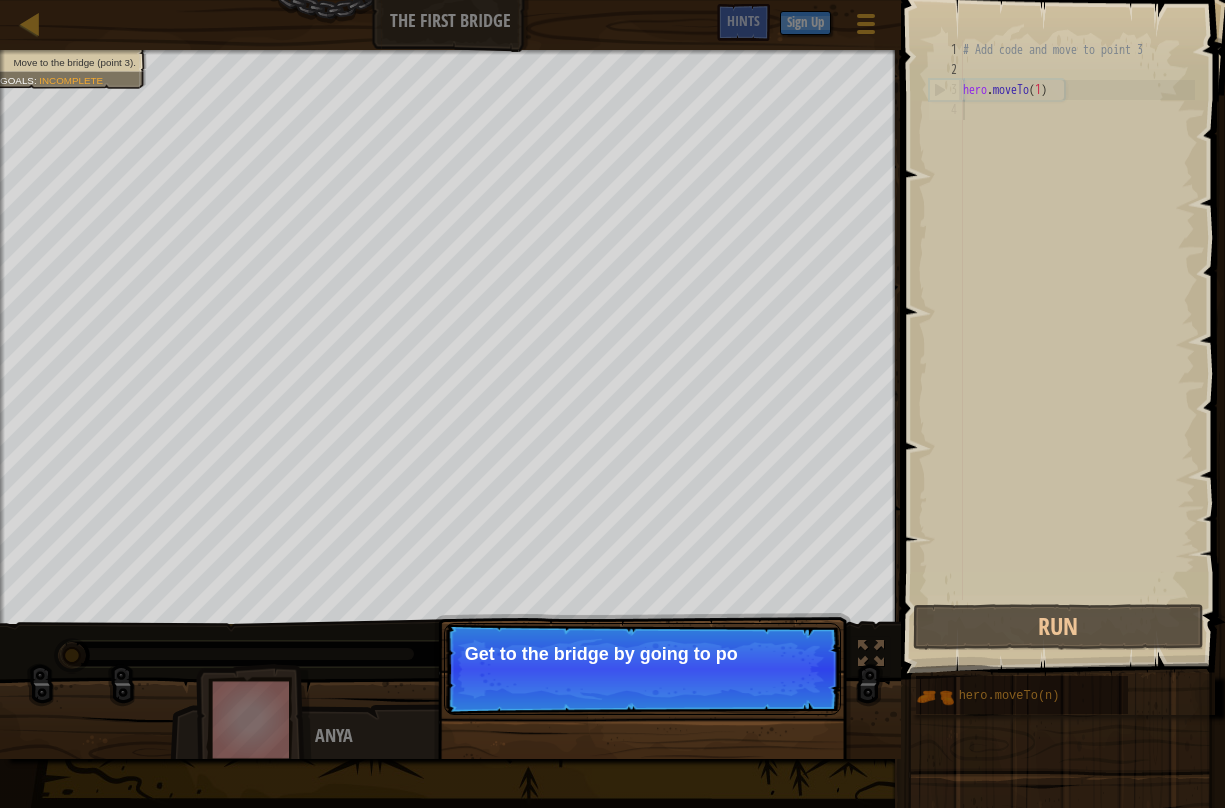 click on "Skip (esc) Continue  Get to the bridge by going to po" at bounding box center [642, 669] 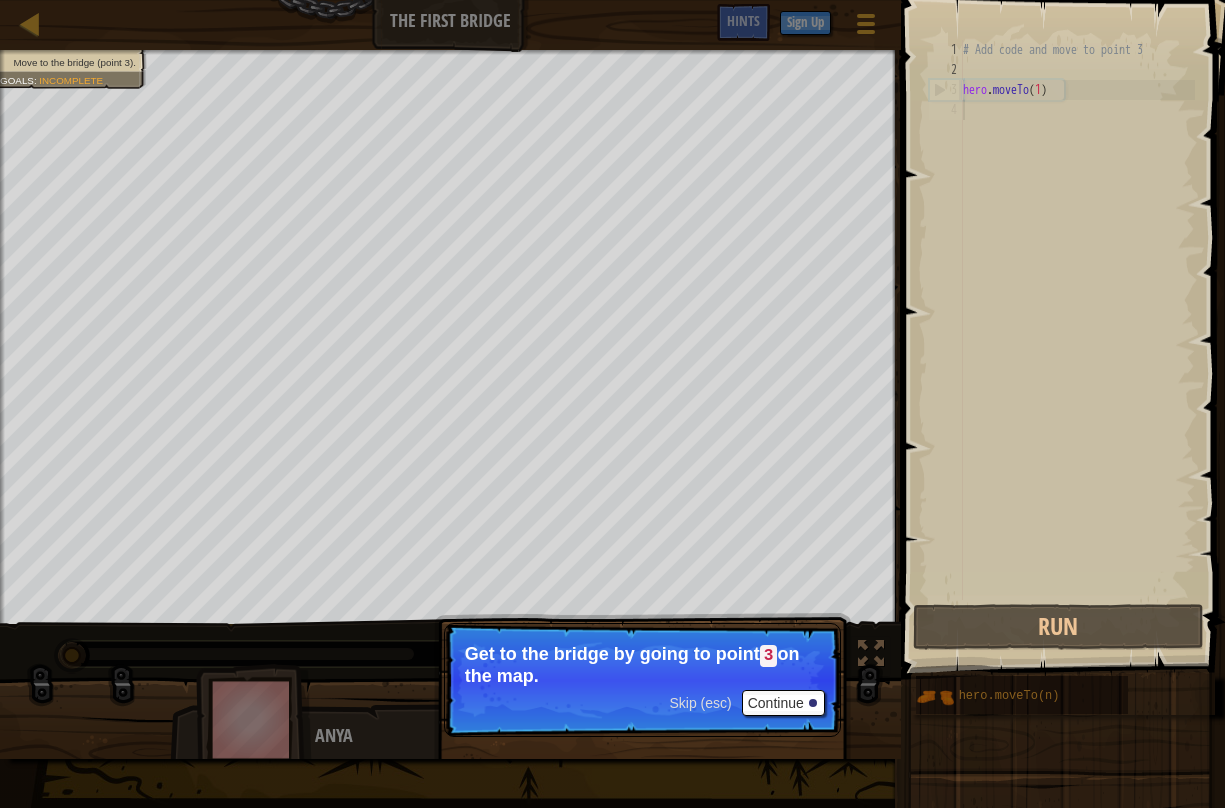 click on "Continue" at bounding box center (783, 703) 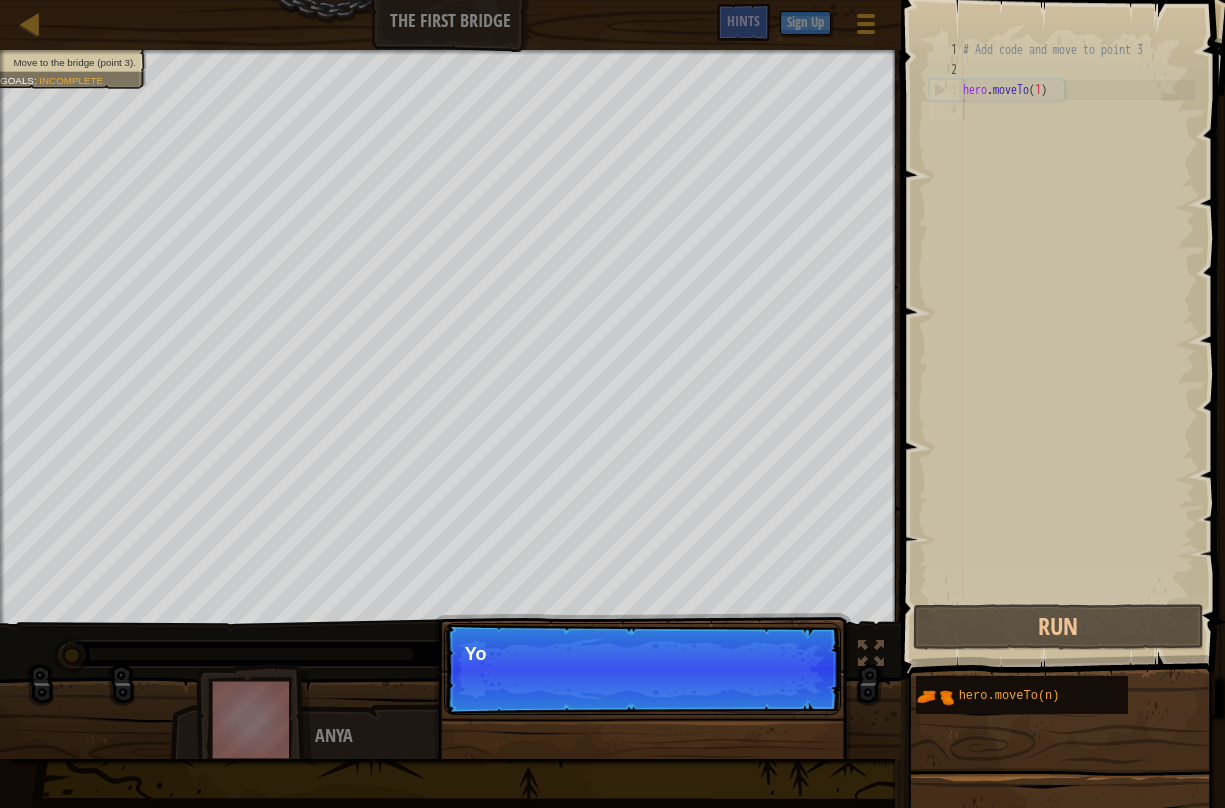 scroll, scrollTop: 9, scrollLeft: 0, axis: vertical 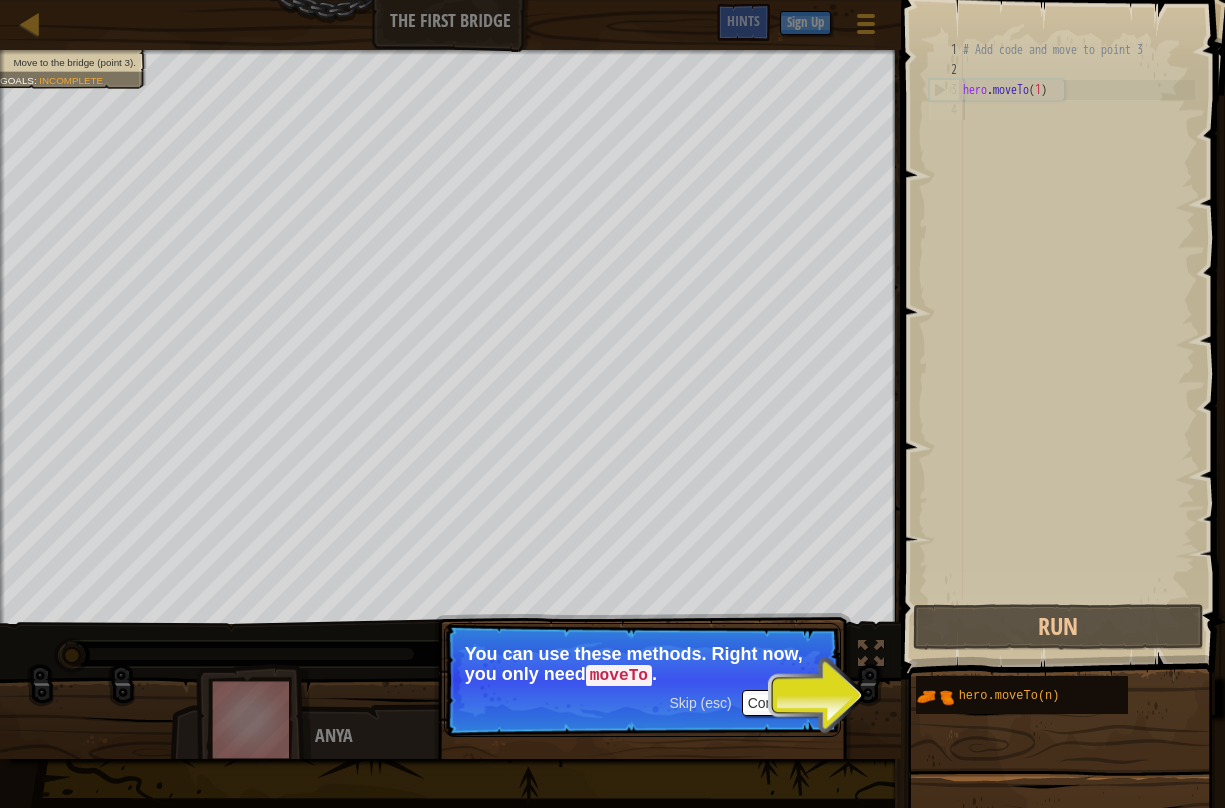 click on "Continue" at bounding box center [783, 703] 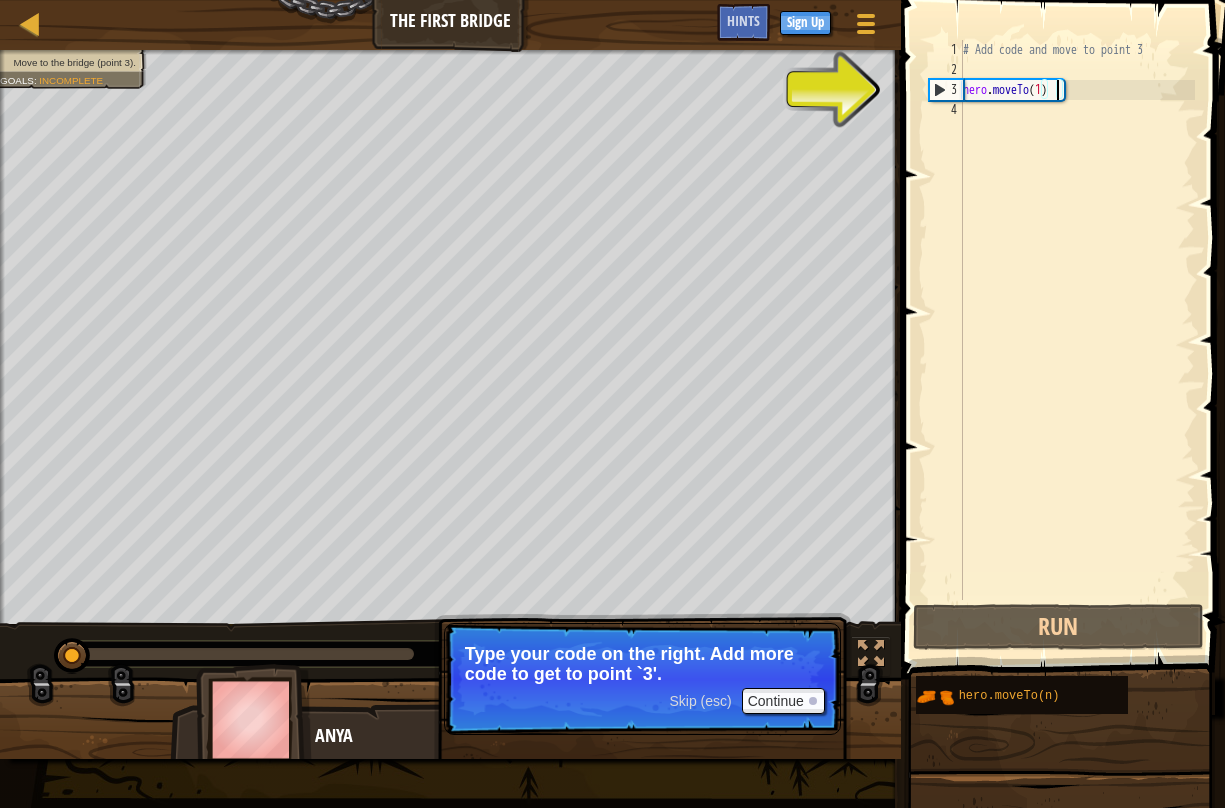 click on "# Add code and move to point 3 hero . moveTo ( 1 )" at bounding box center (1077, 340) 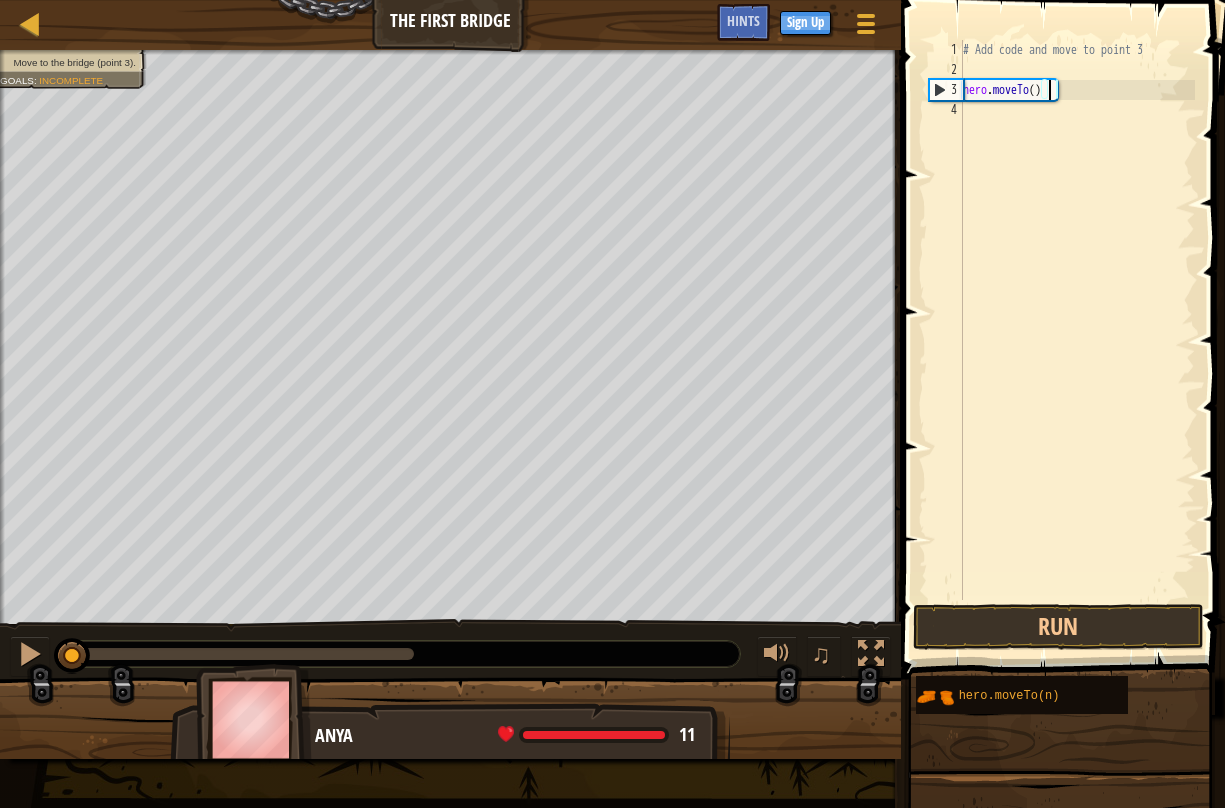 scroll, scrollTop: 9, scrollLeft: 7, axis: both 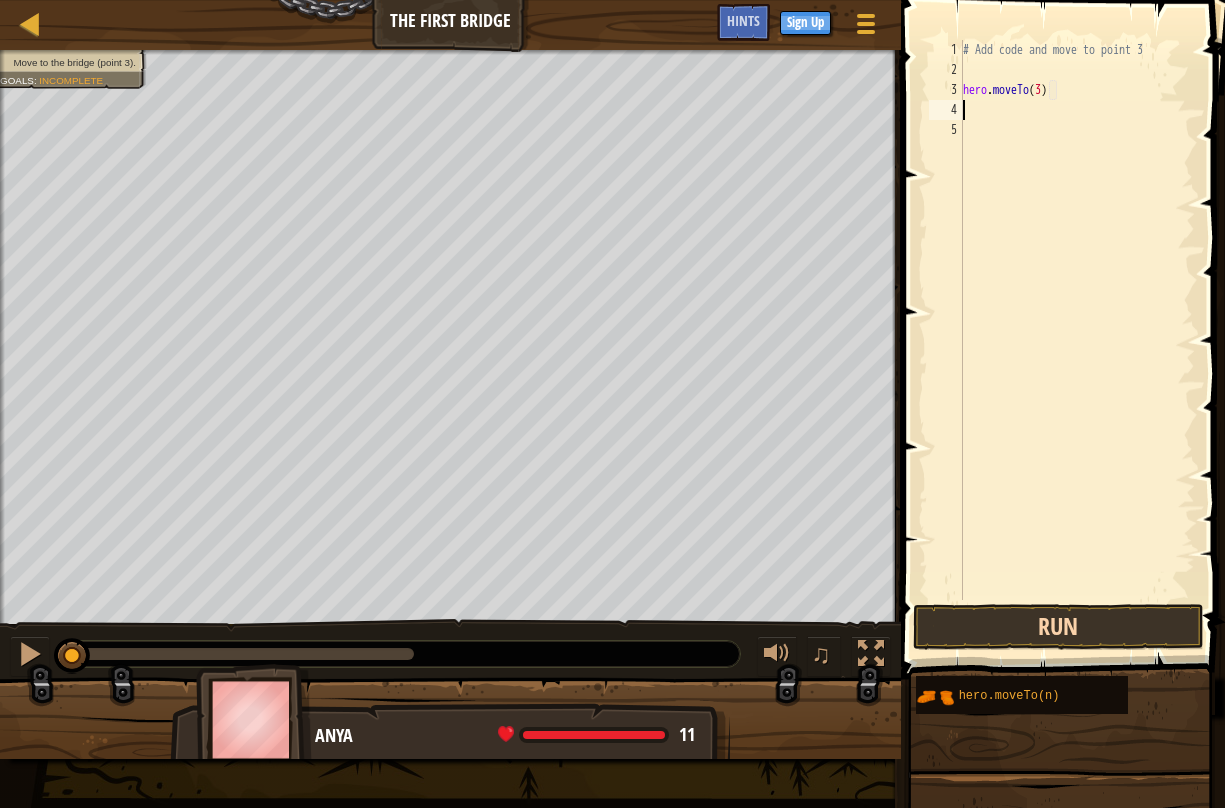 type on "hero.moveTo(3)" 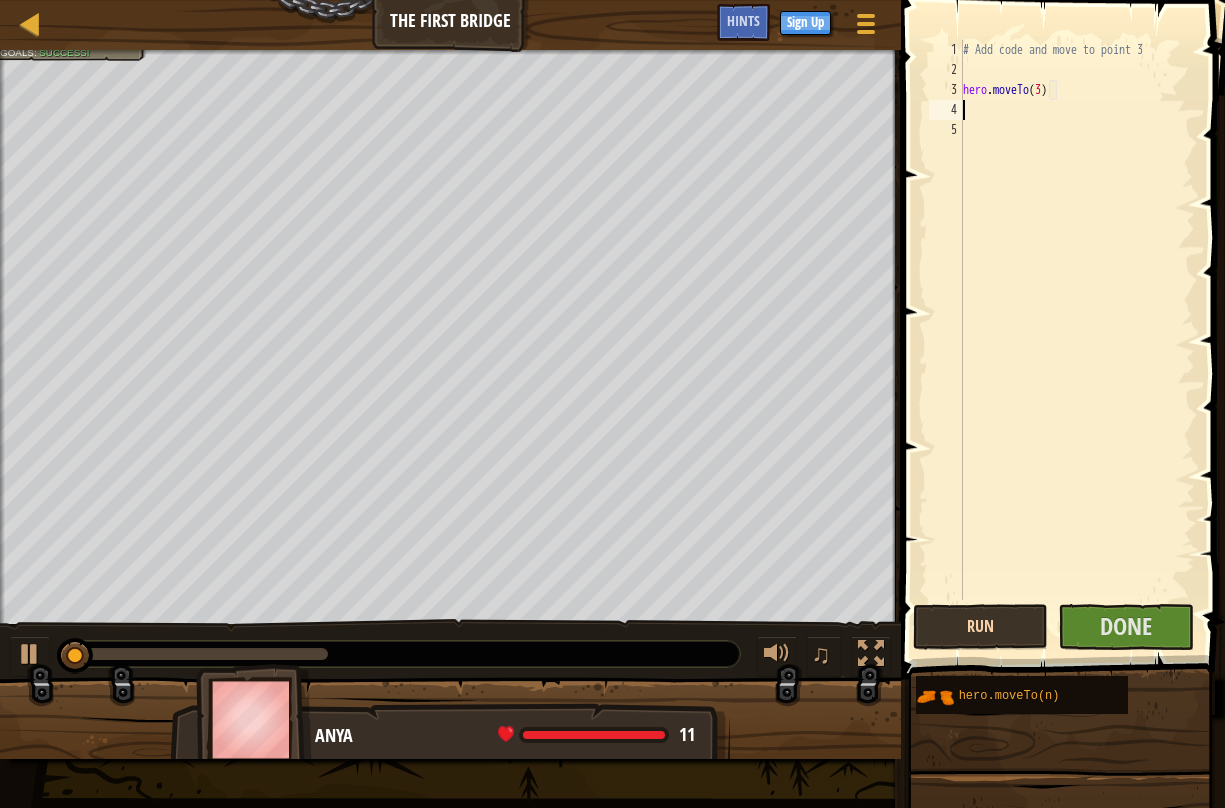 scroll, scrollTop: 9, scrollLeft: 0, axis: vertical 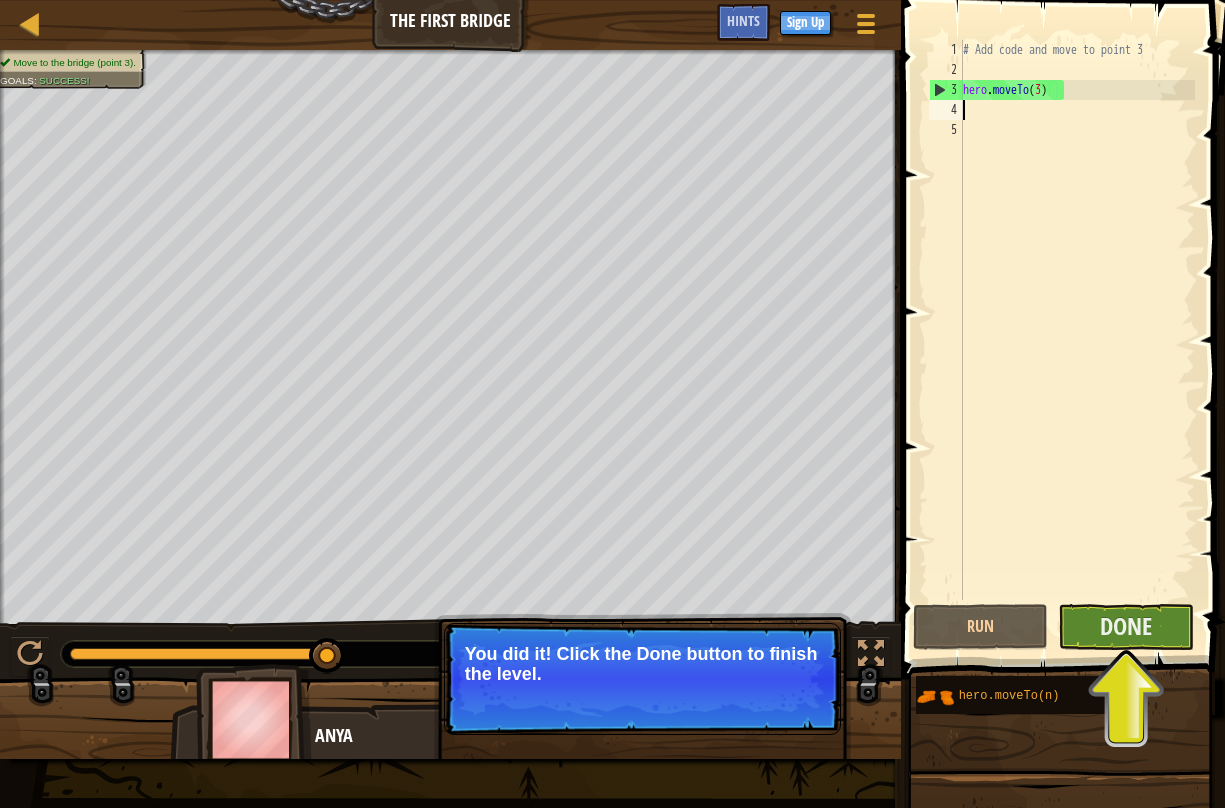click on "Done" at bounding box center (1126, 627) 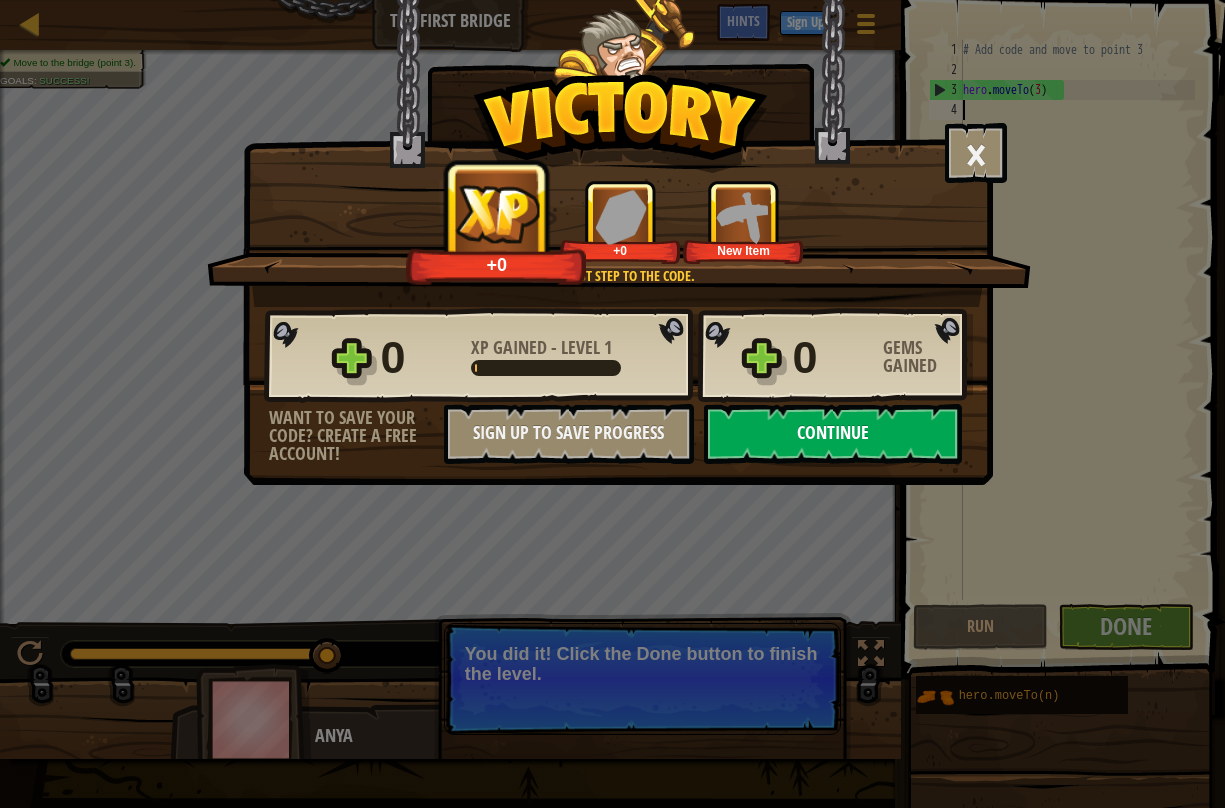 click on "Continue" at bounding box center (833, 434) 